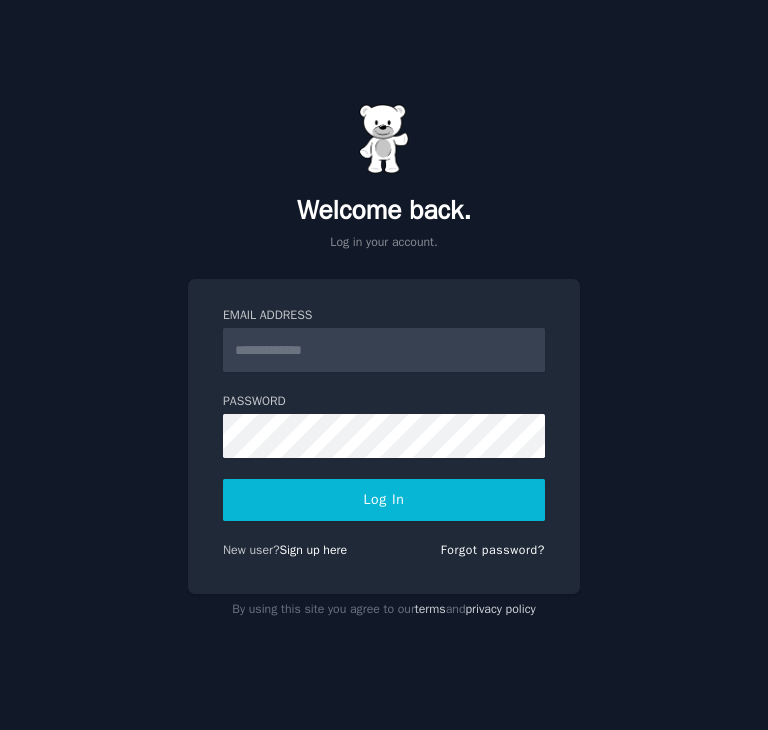 scroll, scrollTop: 0, scrollLeft: 0, axis: both 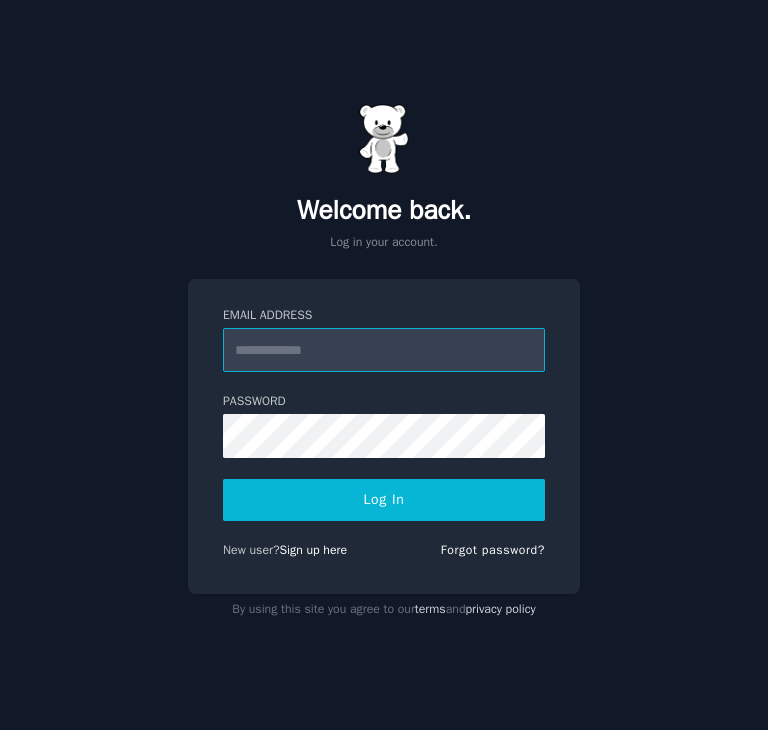 paste on "**********" 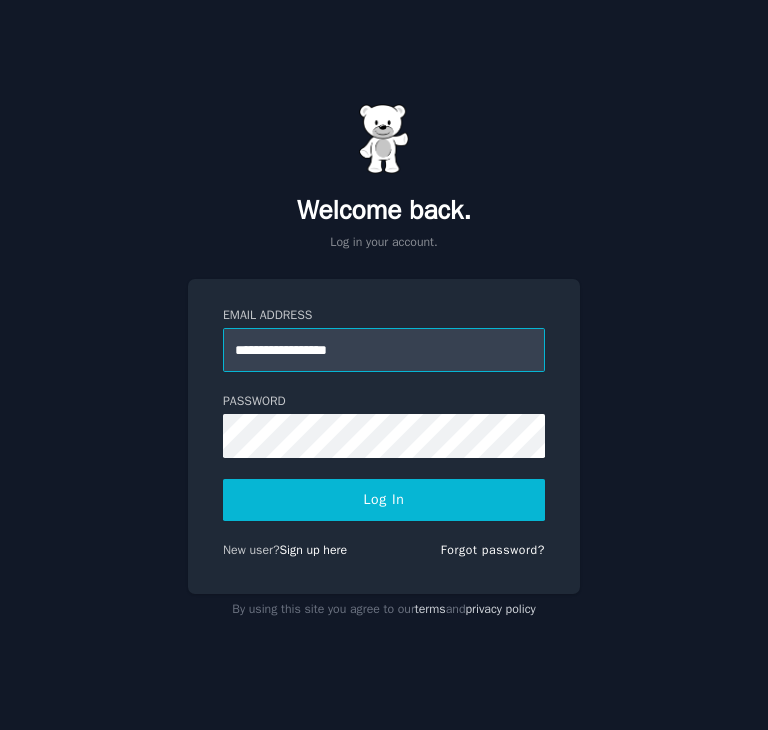 type on "**********" 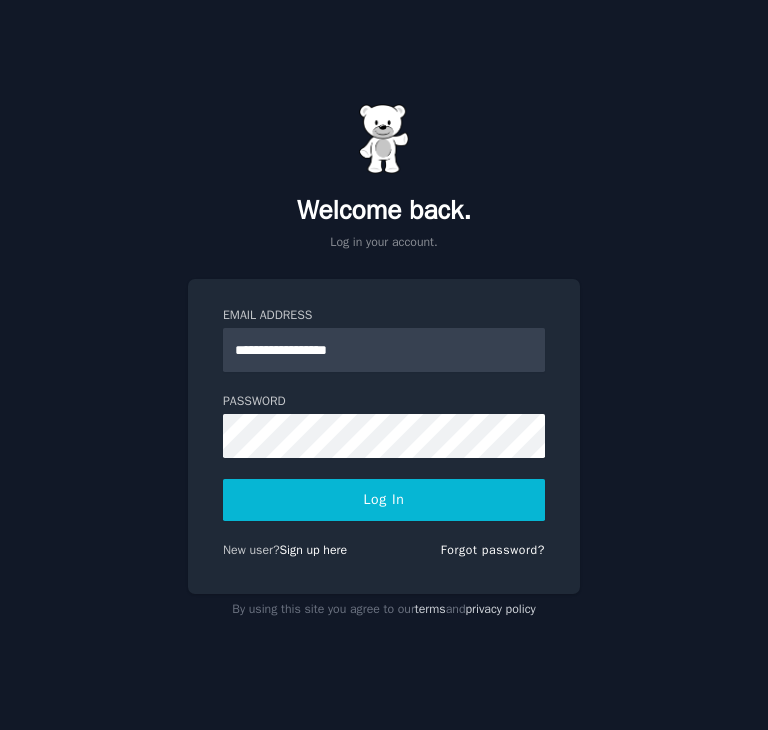 click on "Log In" at bounding box center [384, 500] 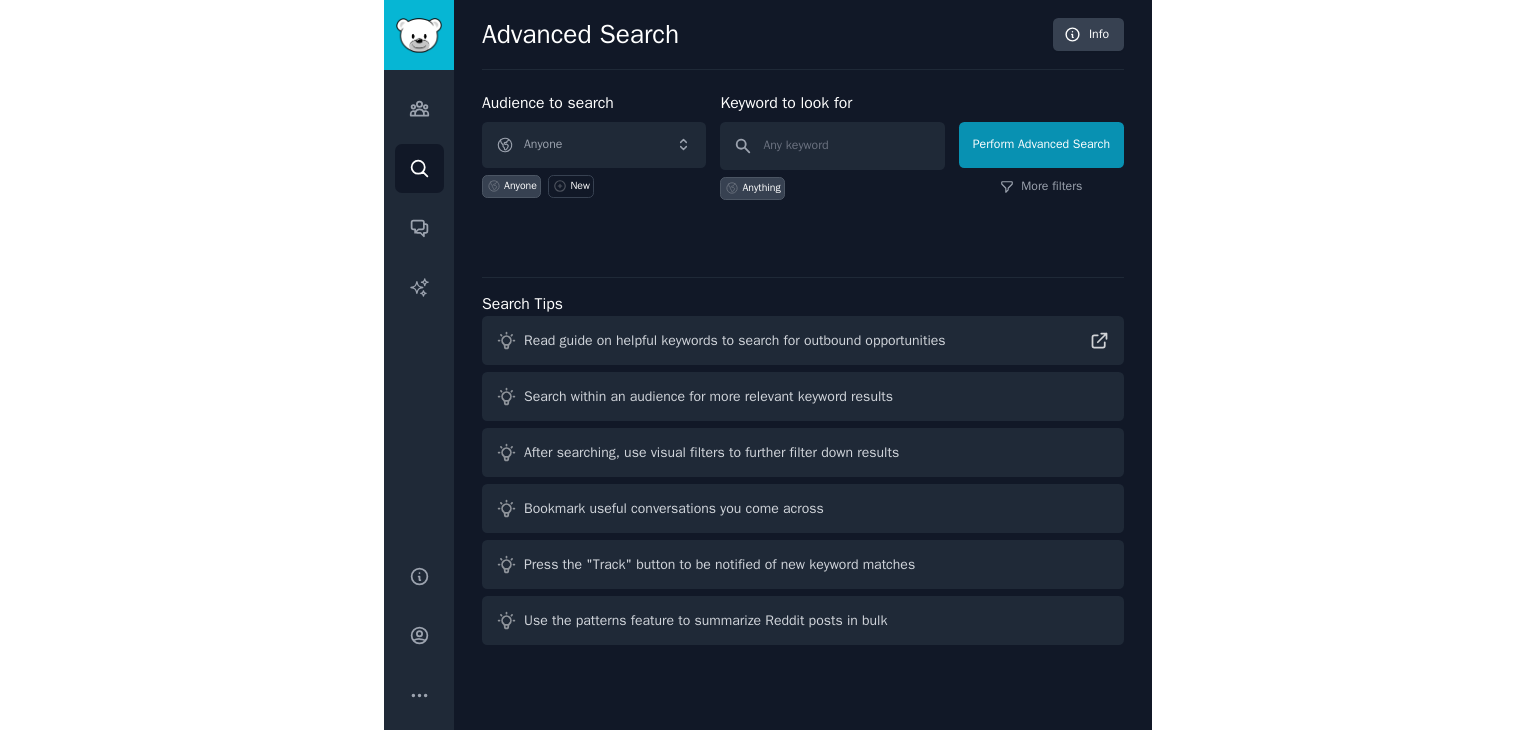 scroll, scrollTop: 0, scrollLeft: 0, axis: both 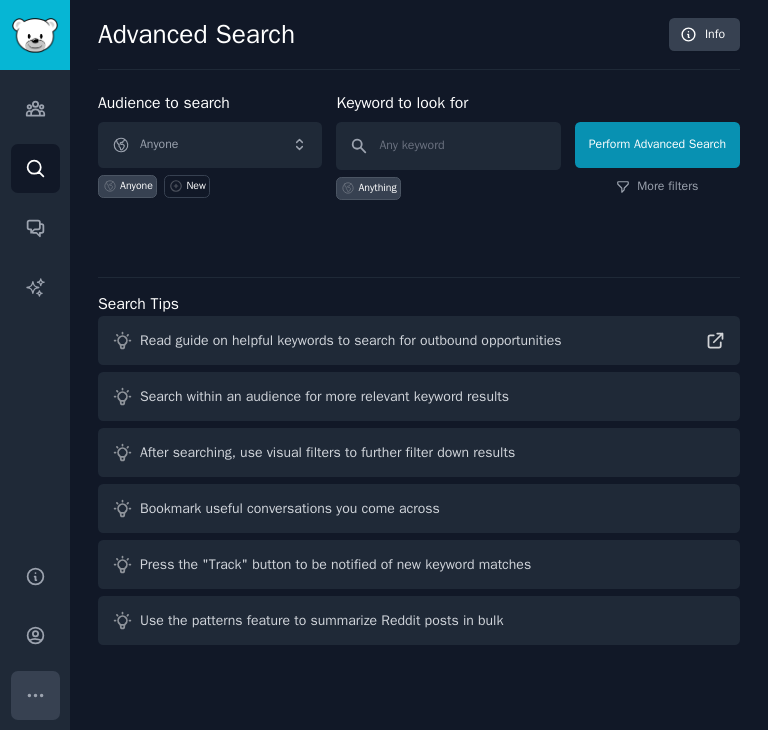 click 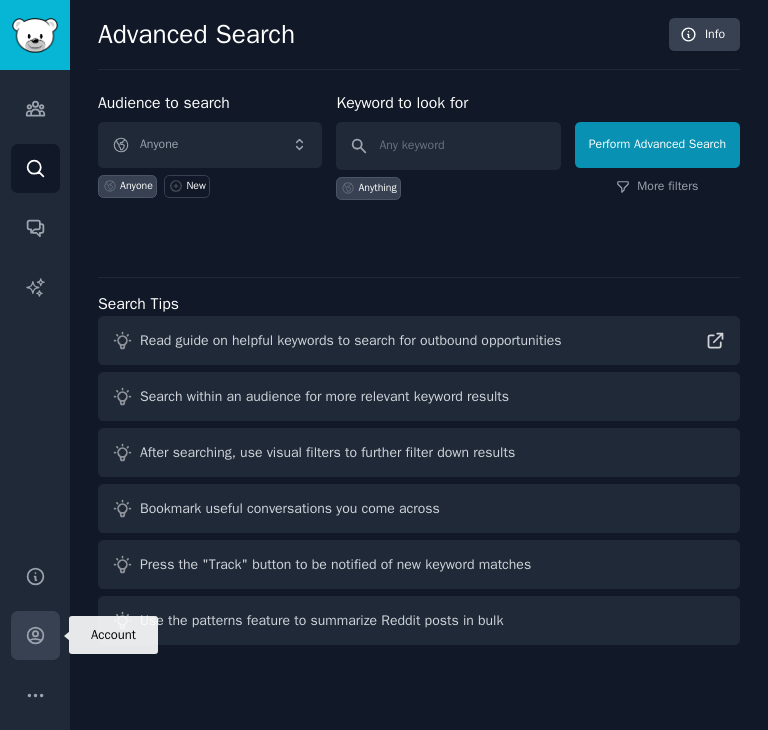 click on "Account" at bounding box center (35, 635) 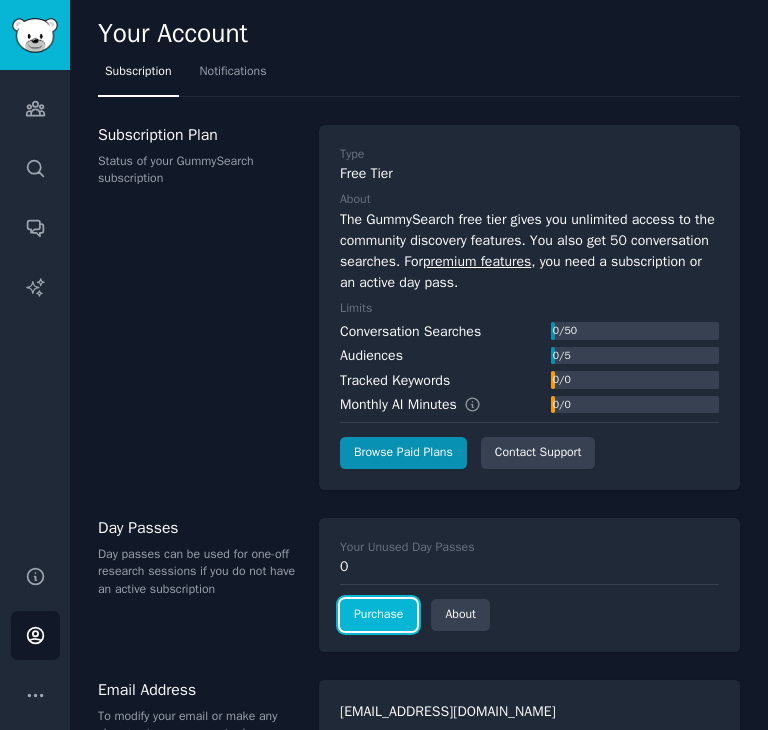 click on "Purchase" 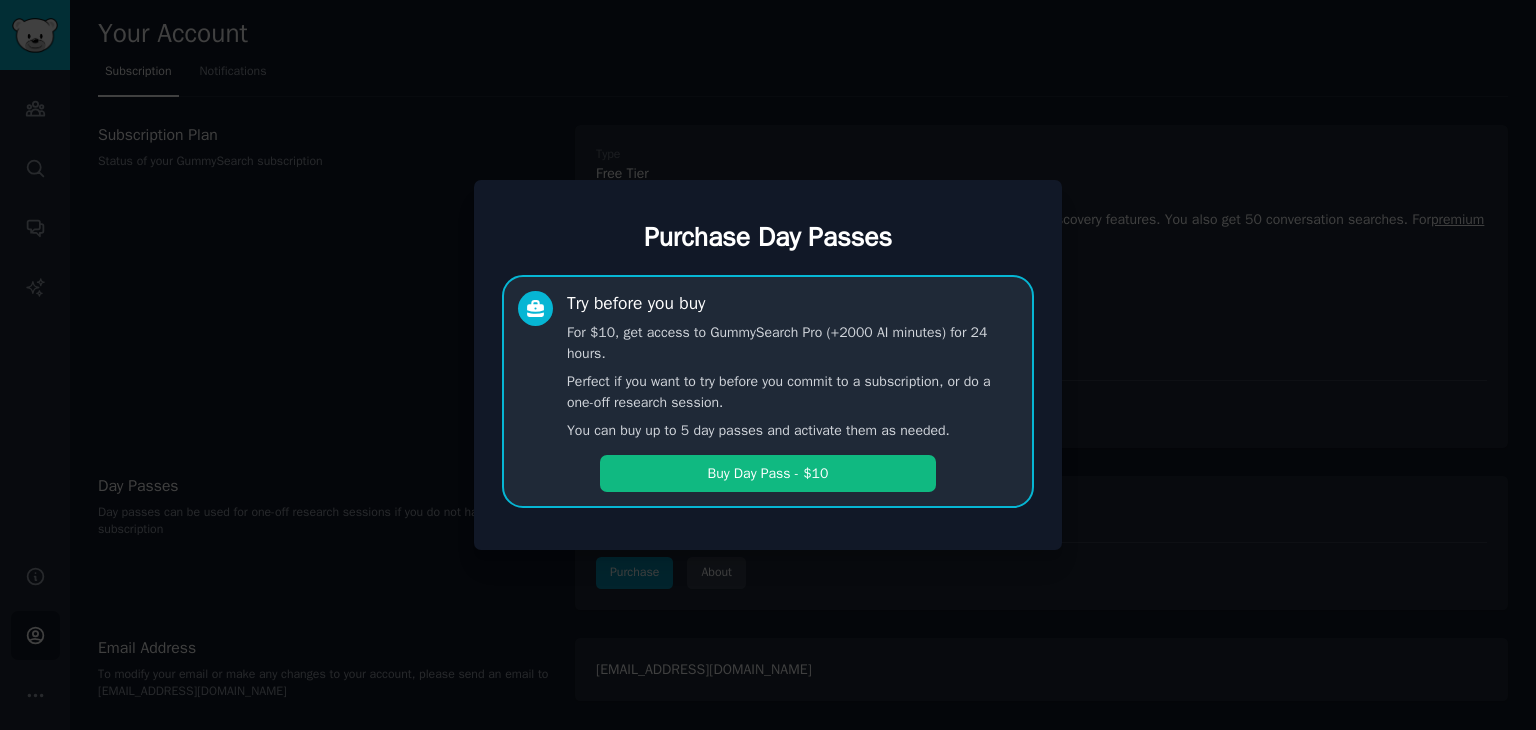 click at bounding box center [768, 365] 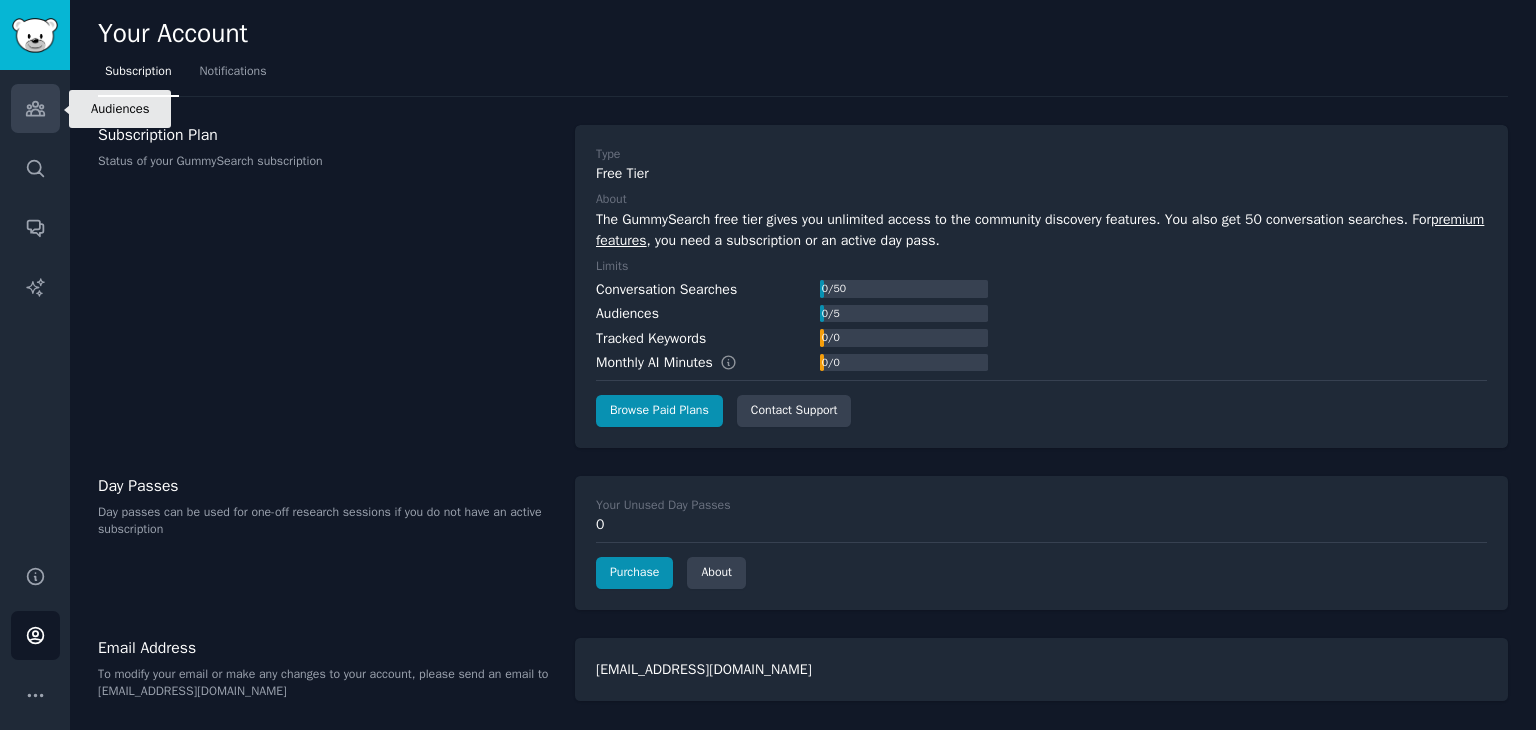 click on "Audiences" at bounding box center (35, 108) 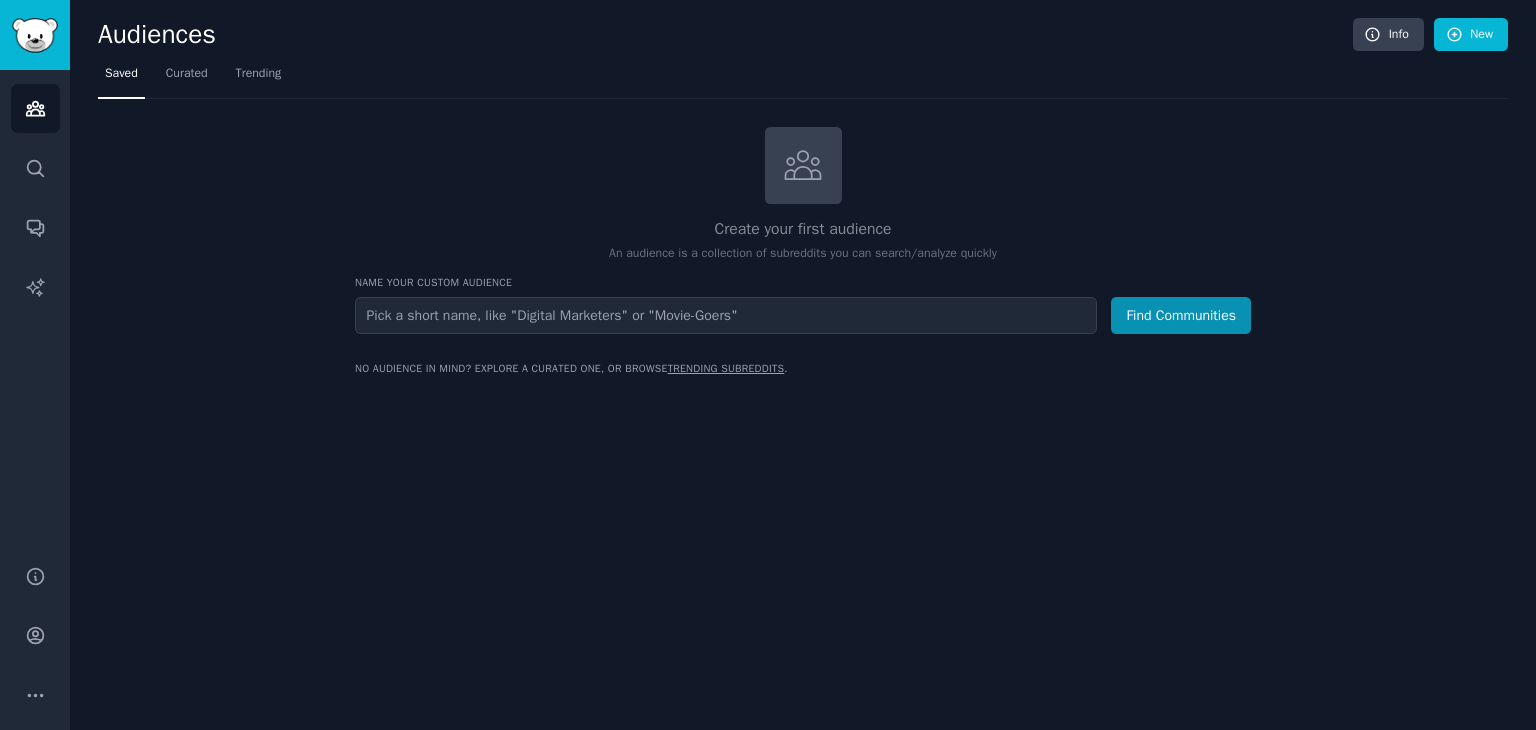 click on "Audiences Search Conversations AI Reports" at bounding box center (35, 305) 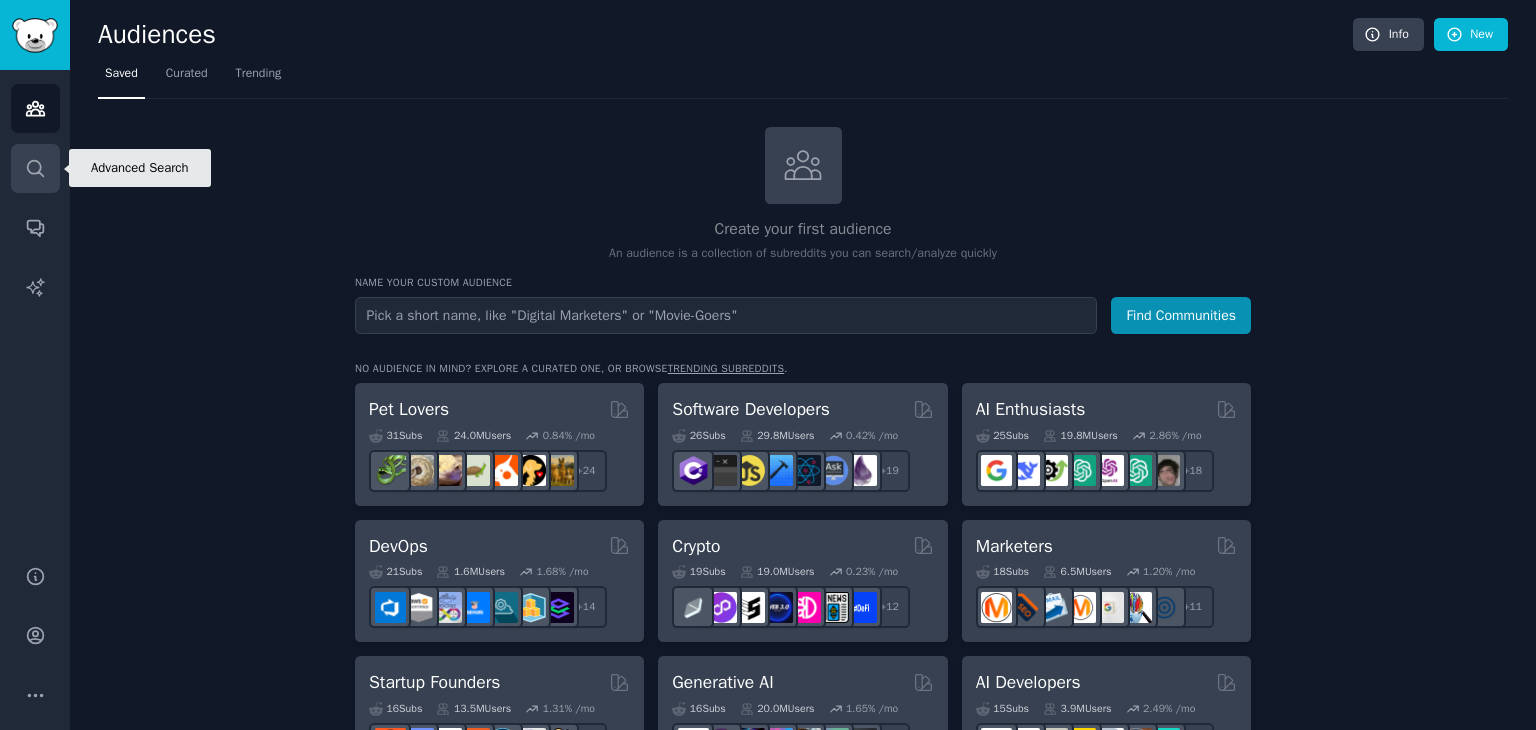 click on "Search" at bounding box center (35, 168) 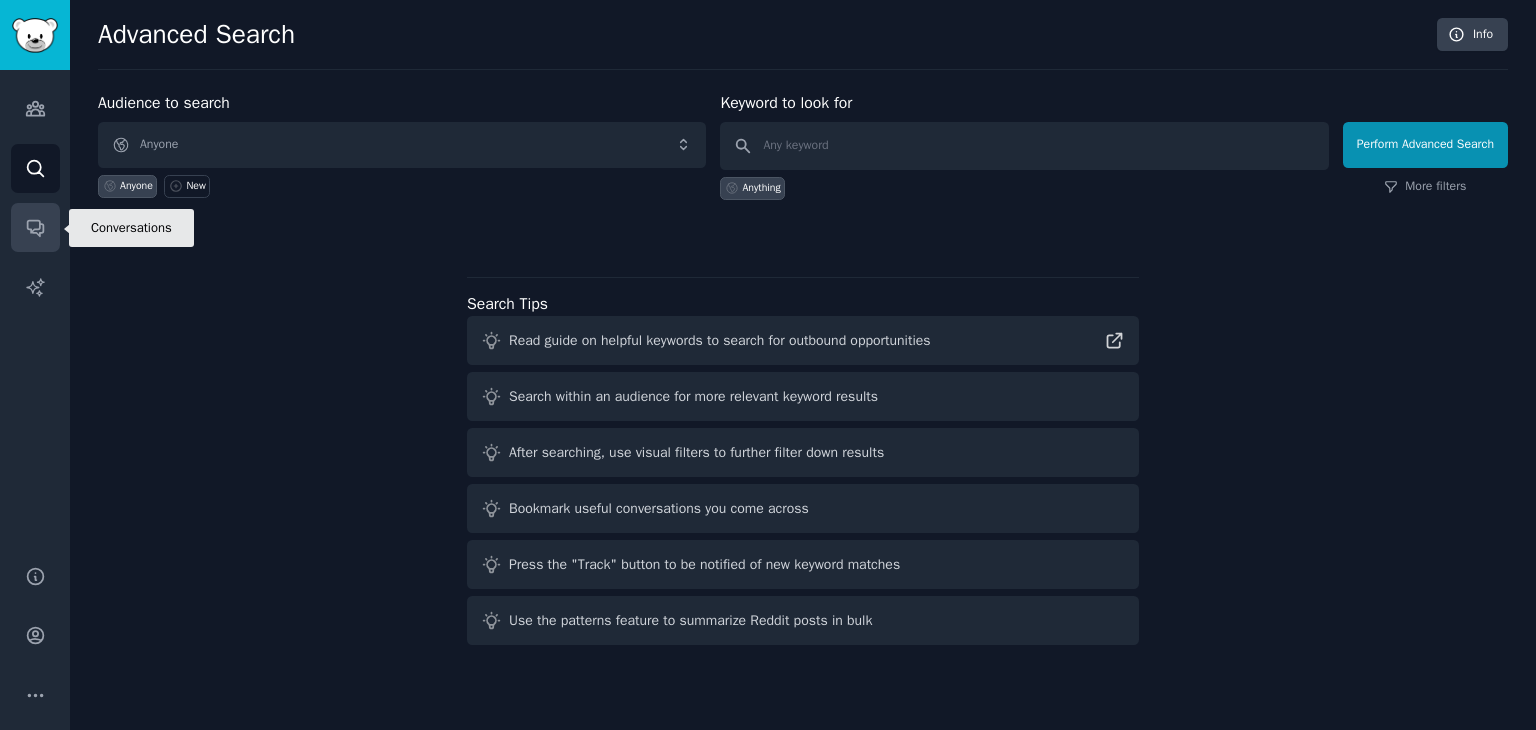 click 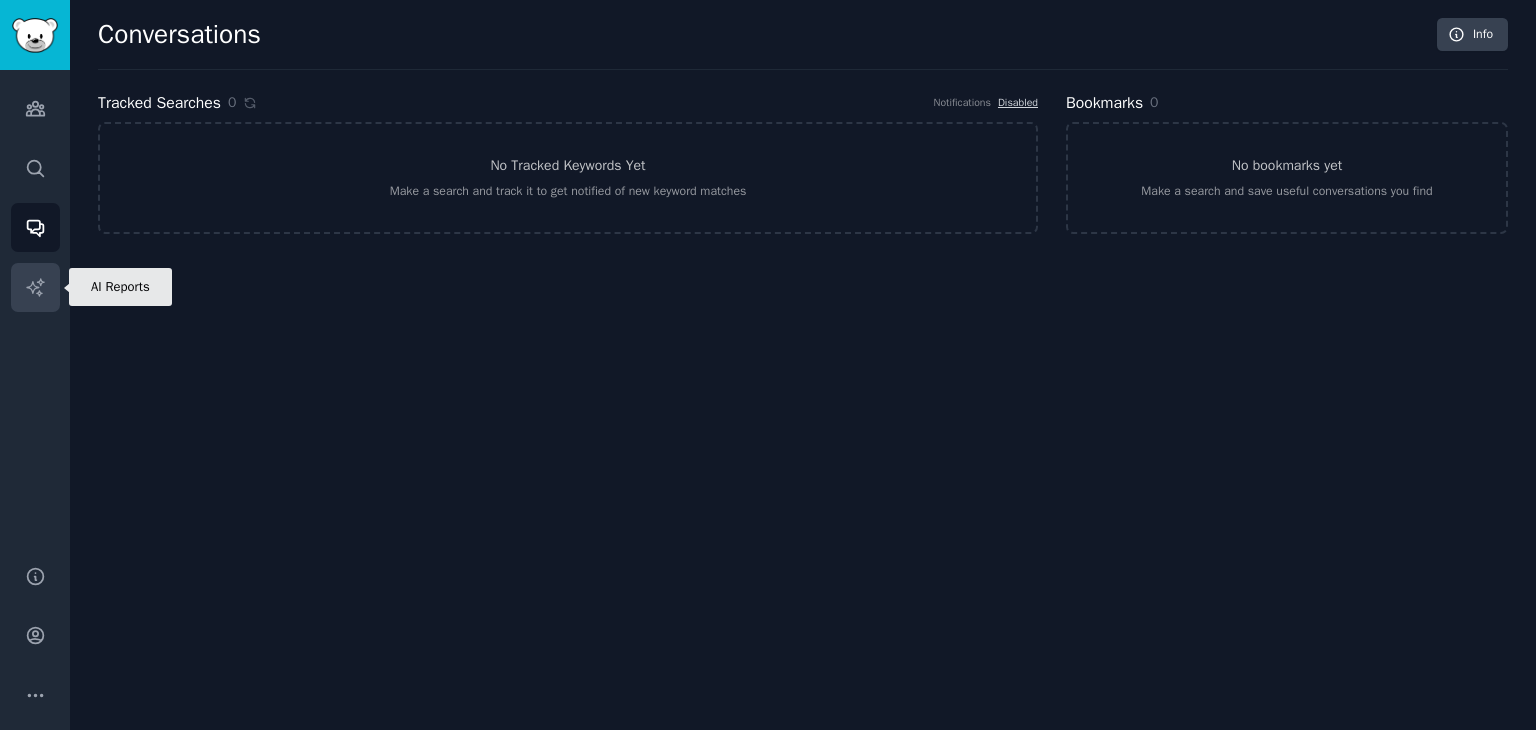 click 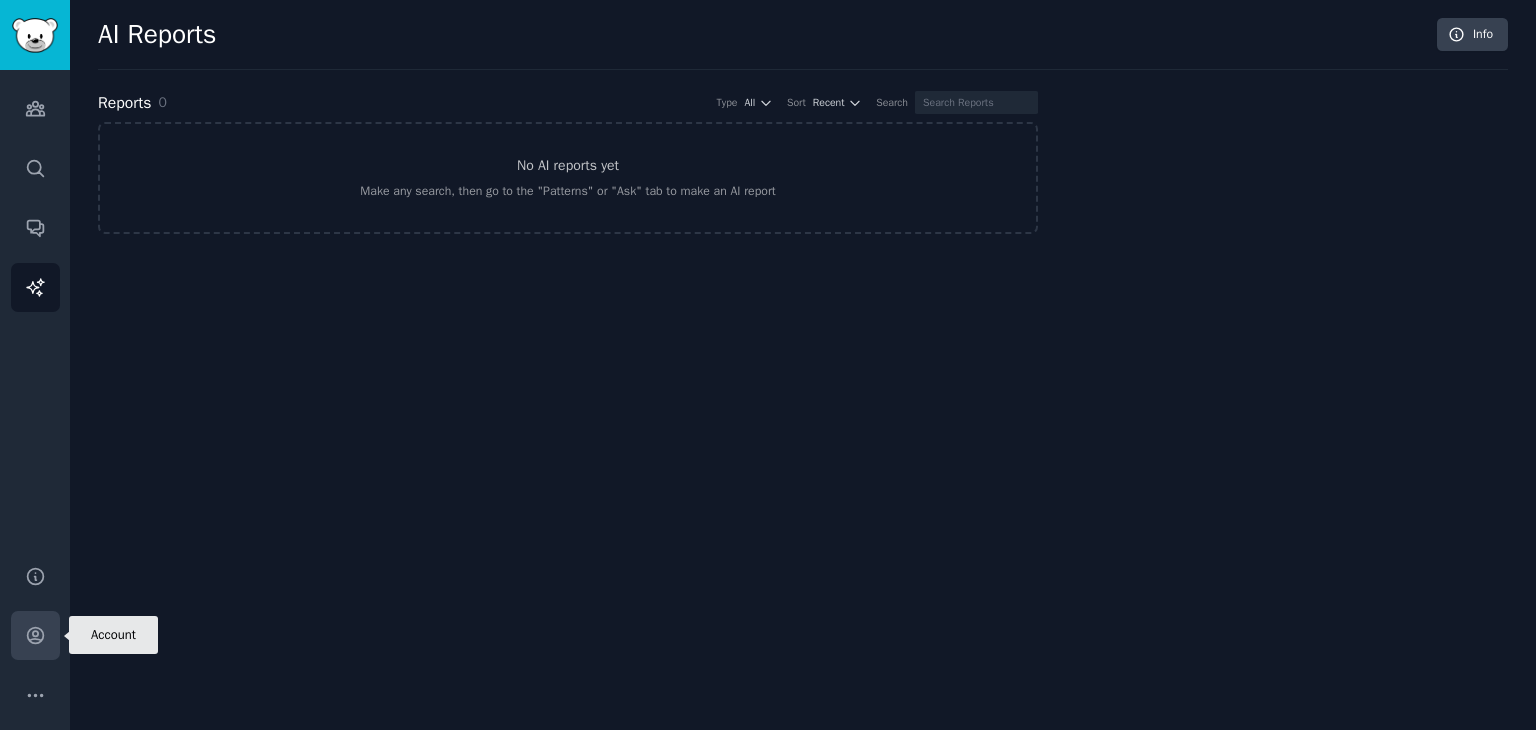 click 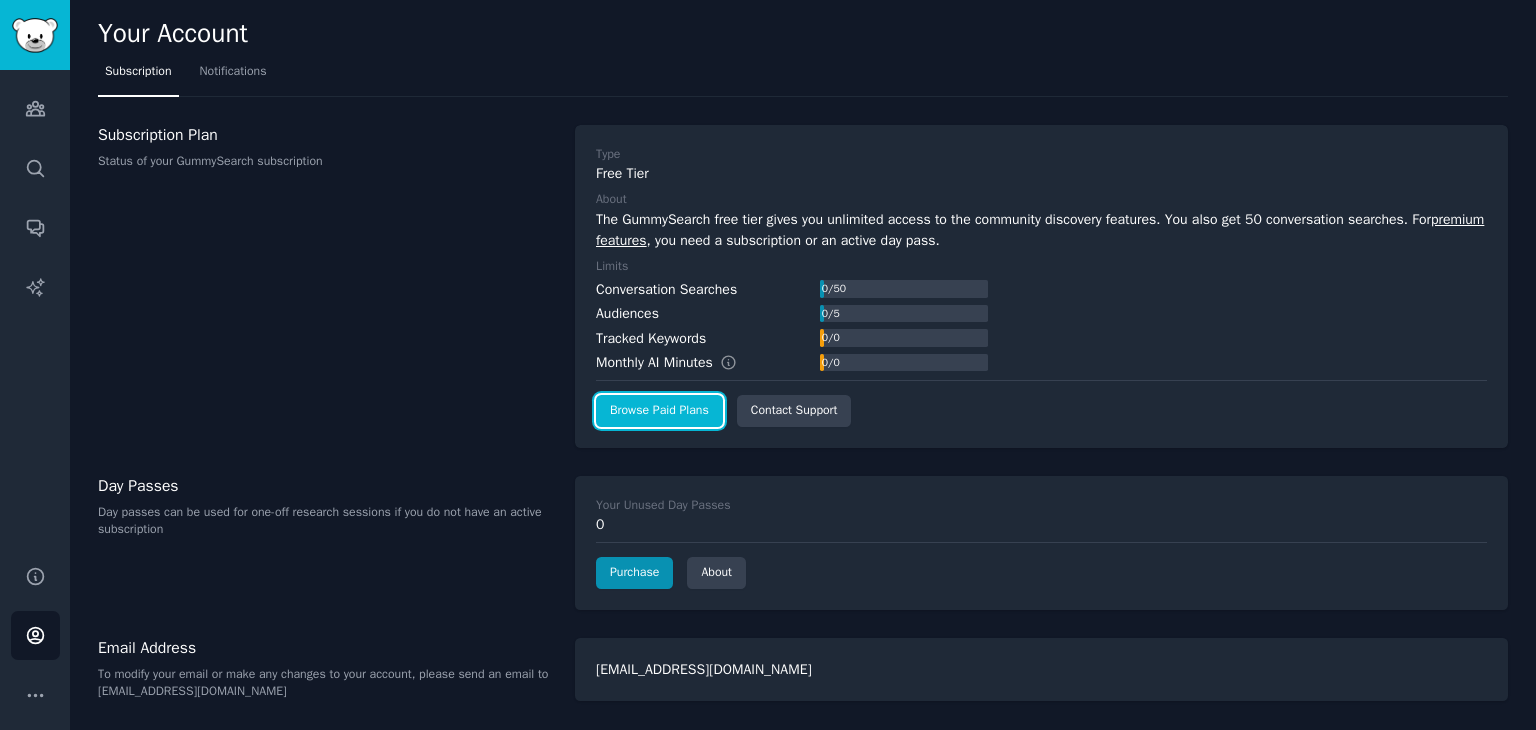 click on "Browse Paid Plans" at bounding box center (659, 411) 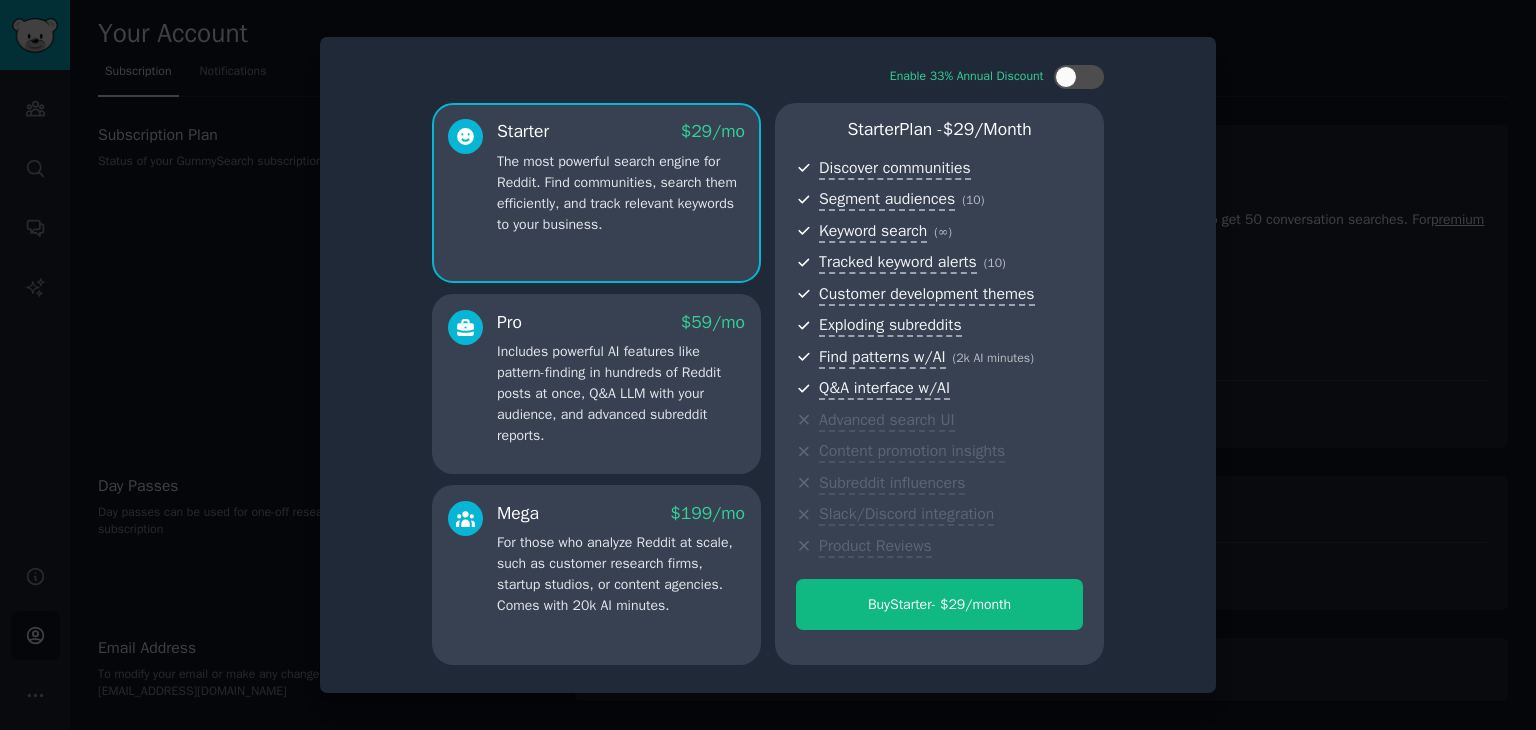 click on "Starter $ 29 /mo The most powerful search engine for Reddit. Find communities, search them efficiently, and track relevant keywords to your business." at bounding box center (596, 193) 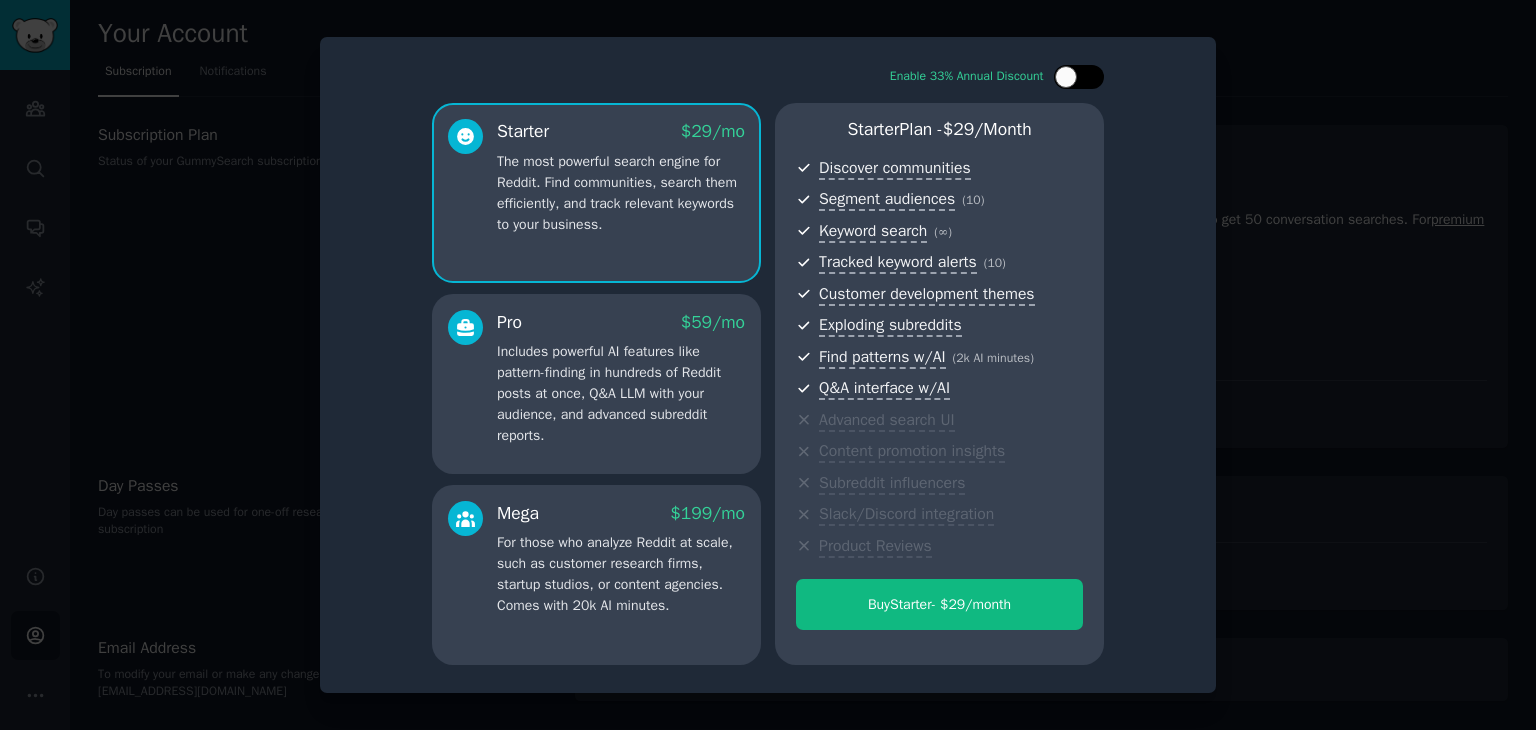 click at bounding box center [1079, 77] 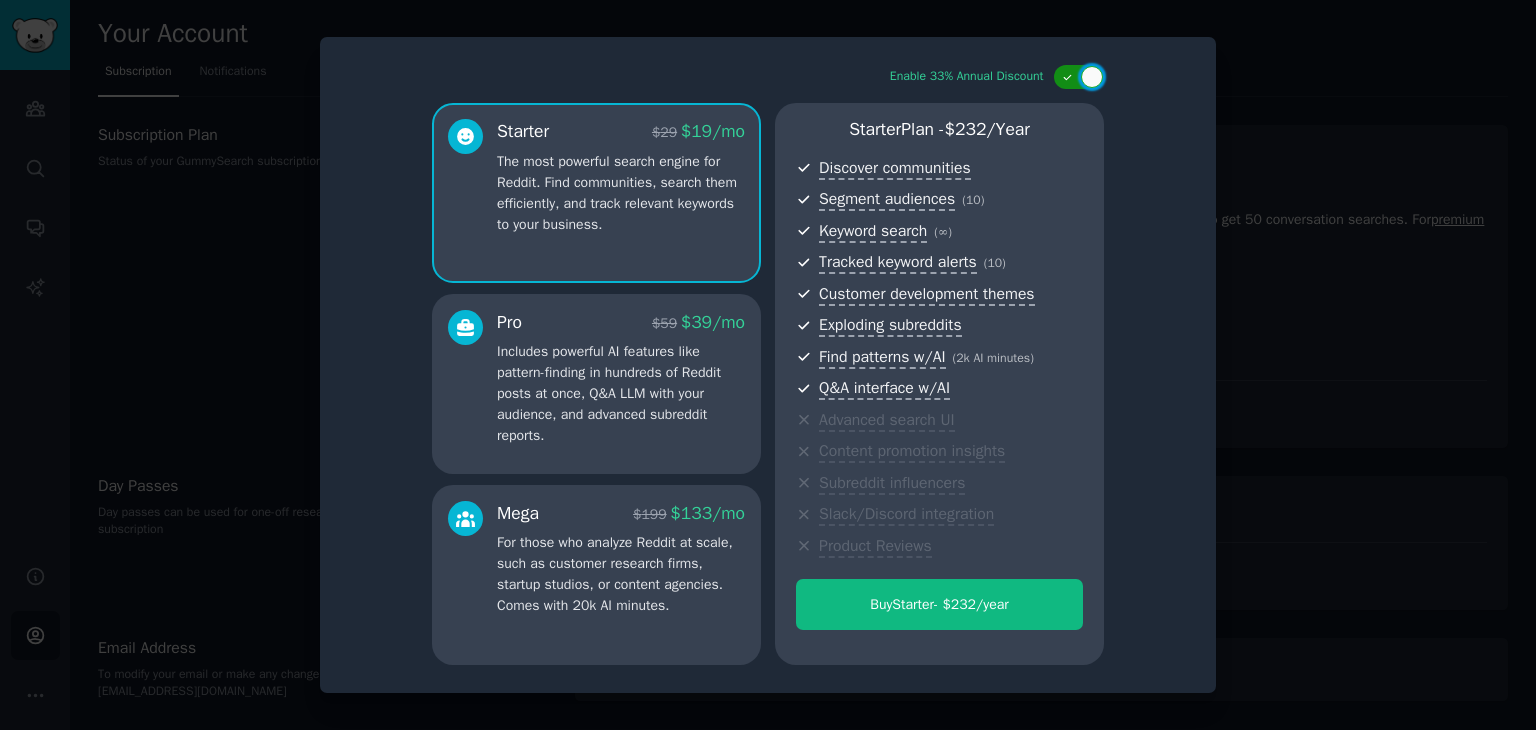 click at bounding box center (1079, 77) 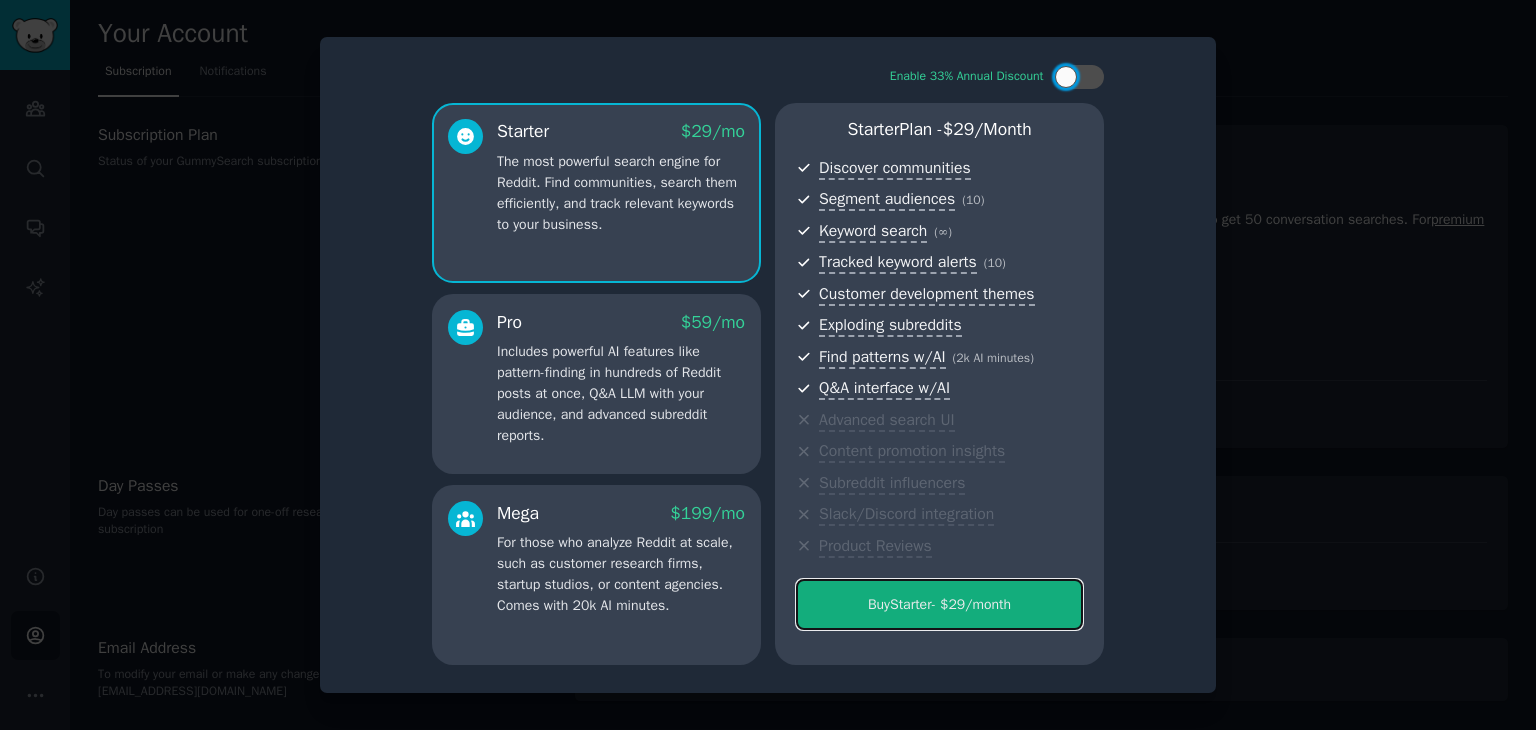 click on "Buy  Starter  - $ 29 /month" at bounding box center [939, 604] 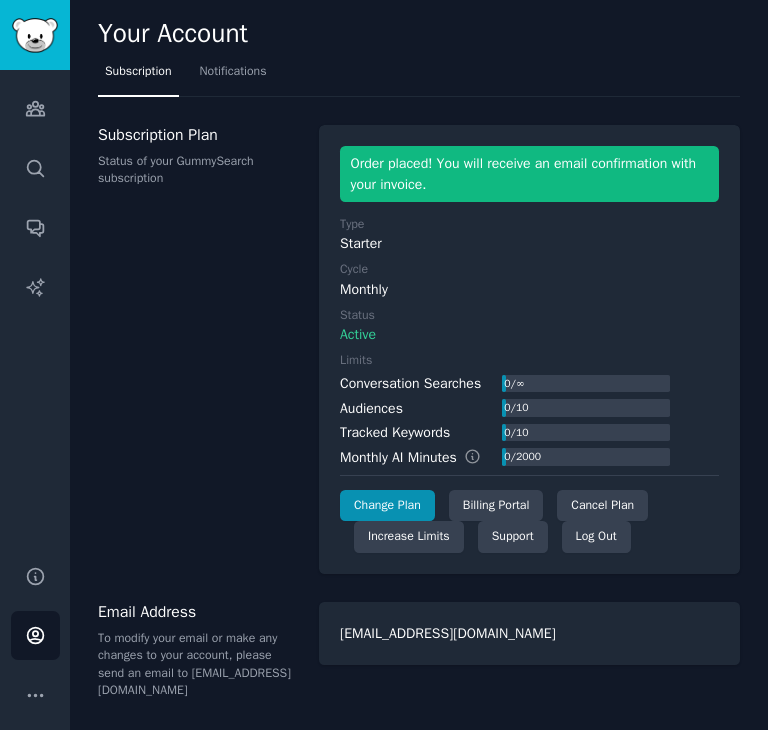 scroll, scrollTop: 0, scrollLeft: 0, axis: both 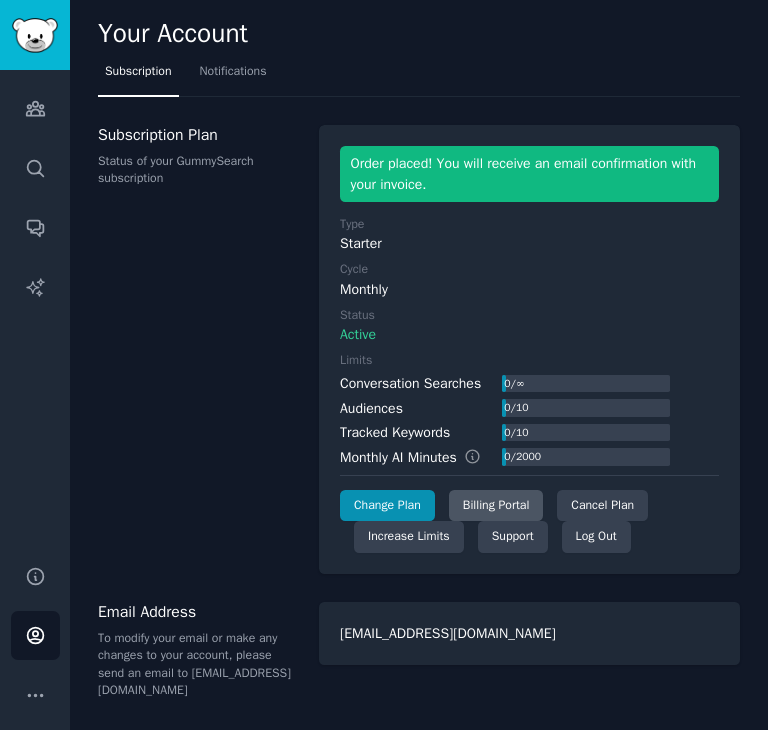 click on "Billing Portal" at bounding box center (496, 506) 